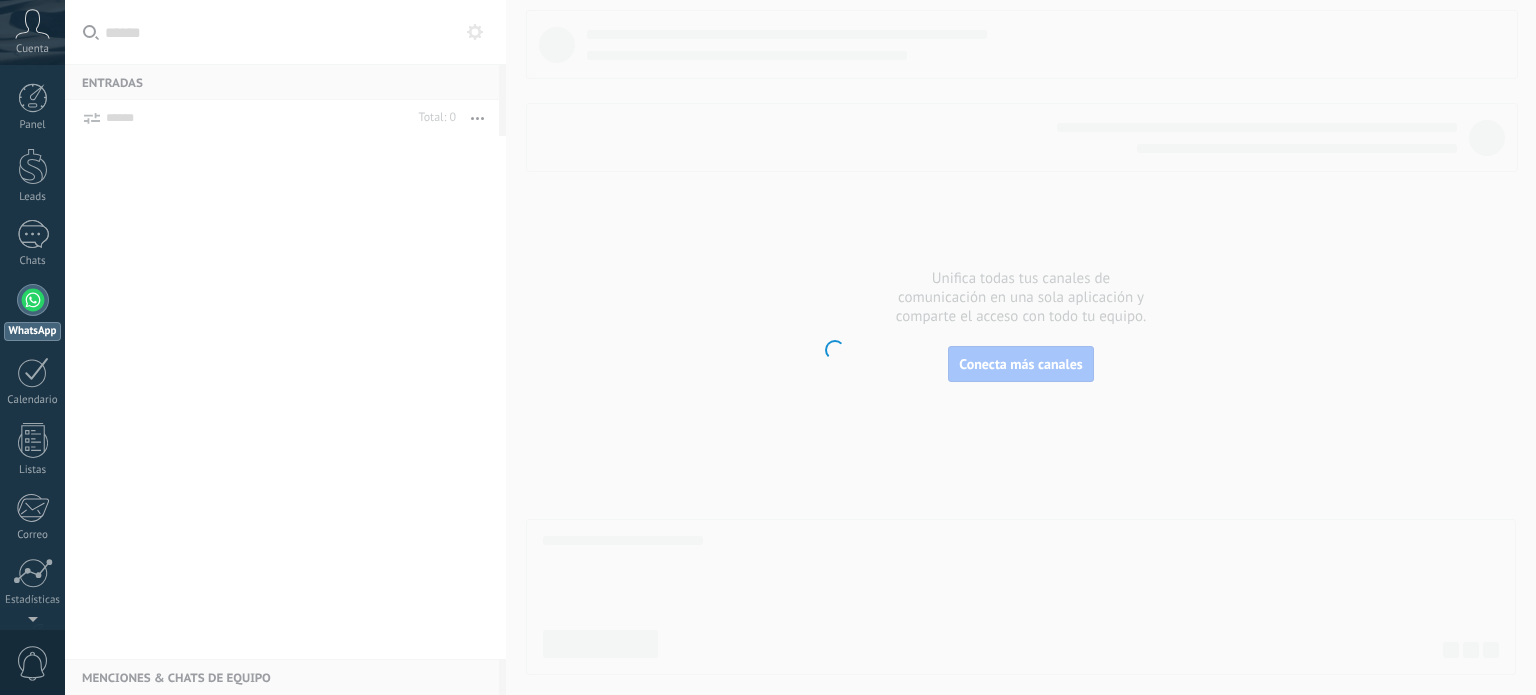 scroll, scrollTop: 0, scrollLeft: 0, axis: both 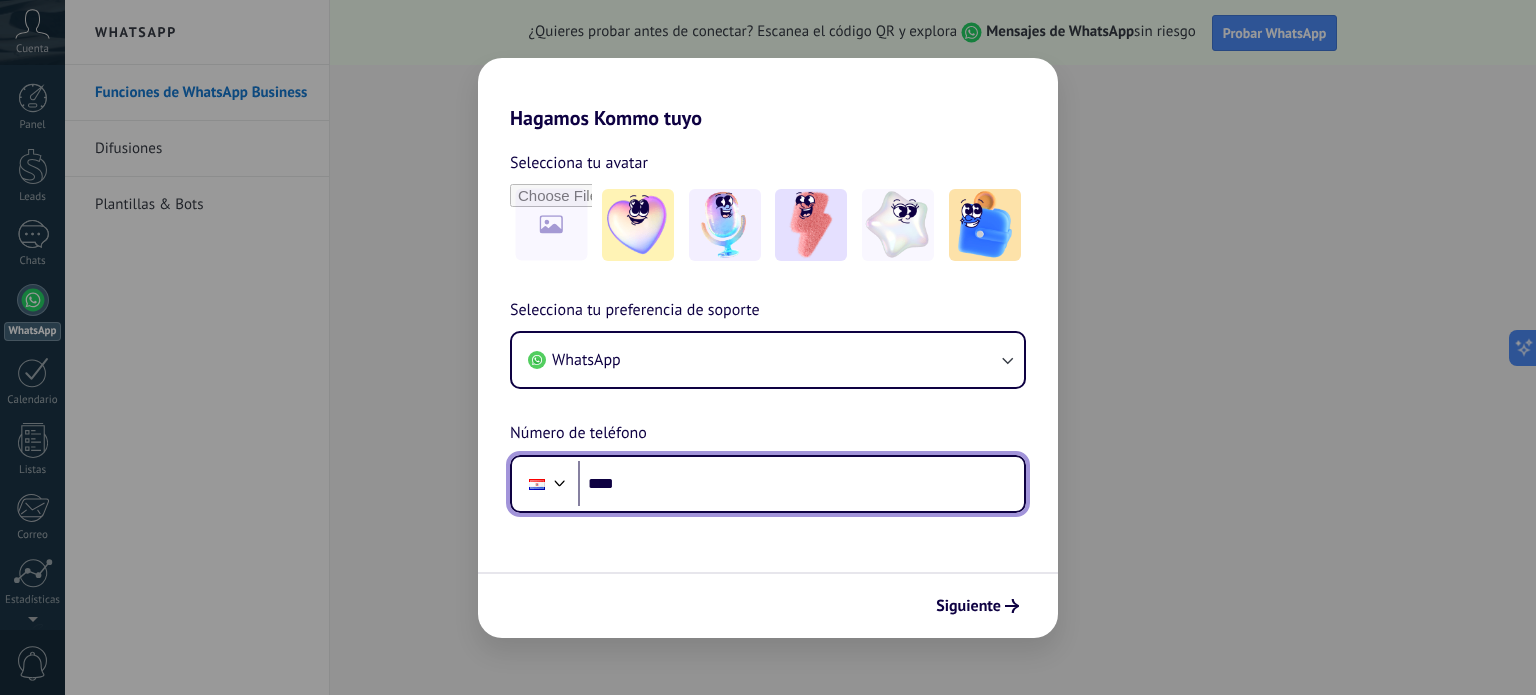 click on "****" at bounding box center [801, 484] 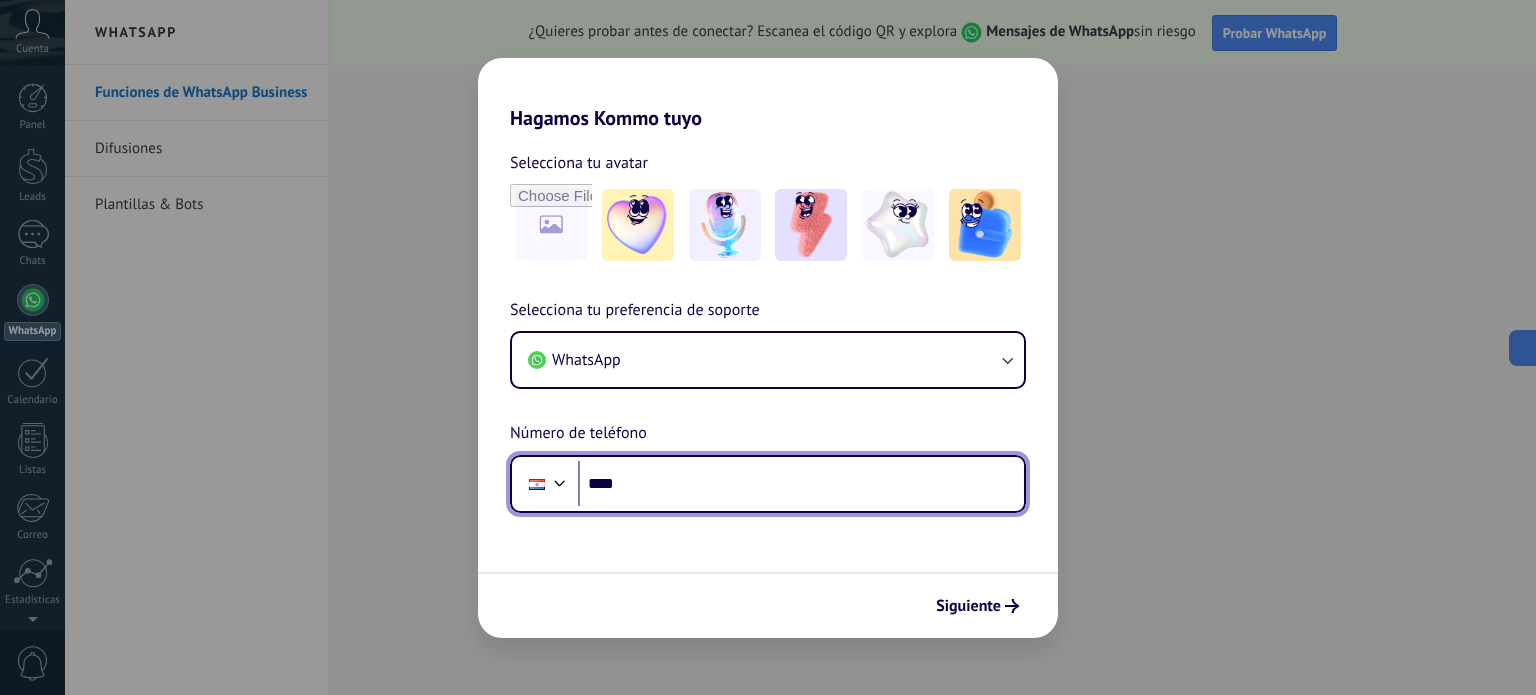 click on "****" at bounding box center (801, 484) 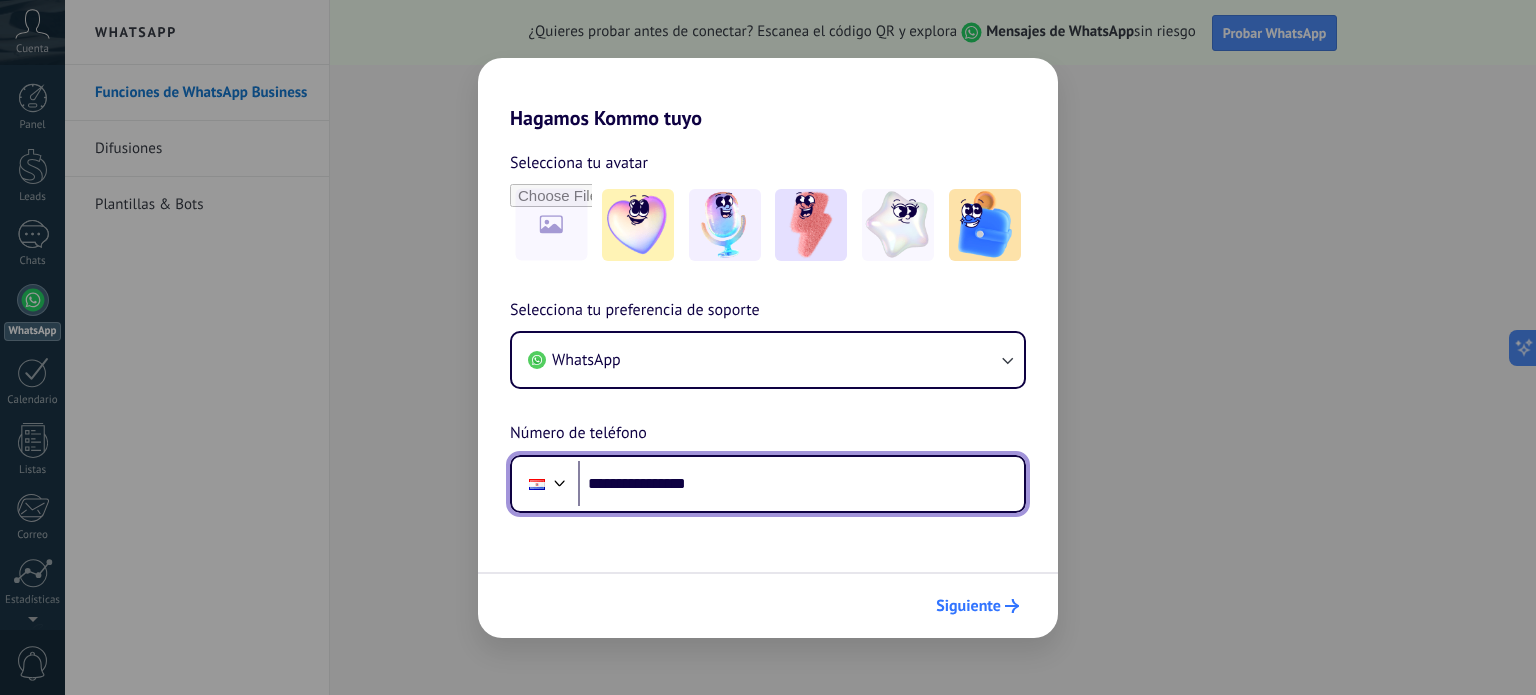 type on "**********" 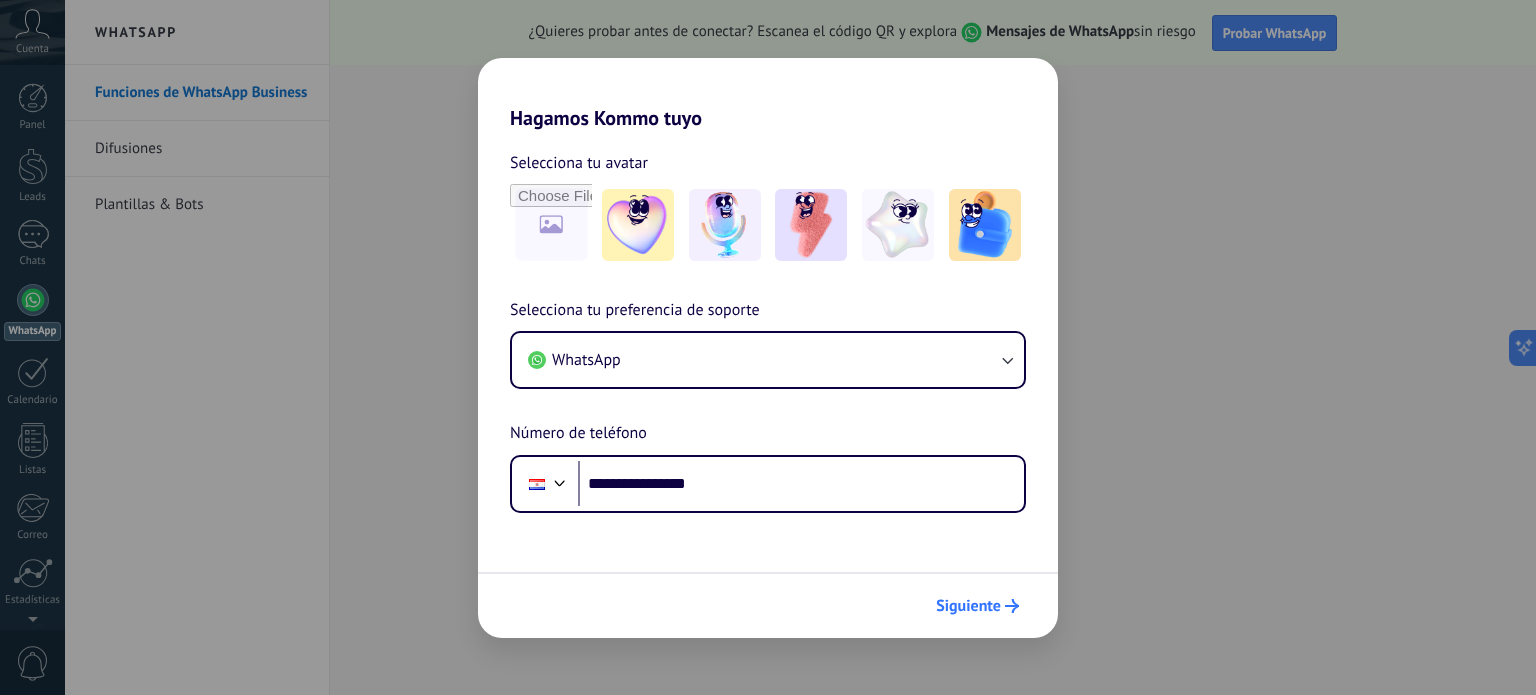 click at bounding box center (1012, 606) 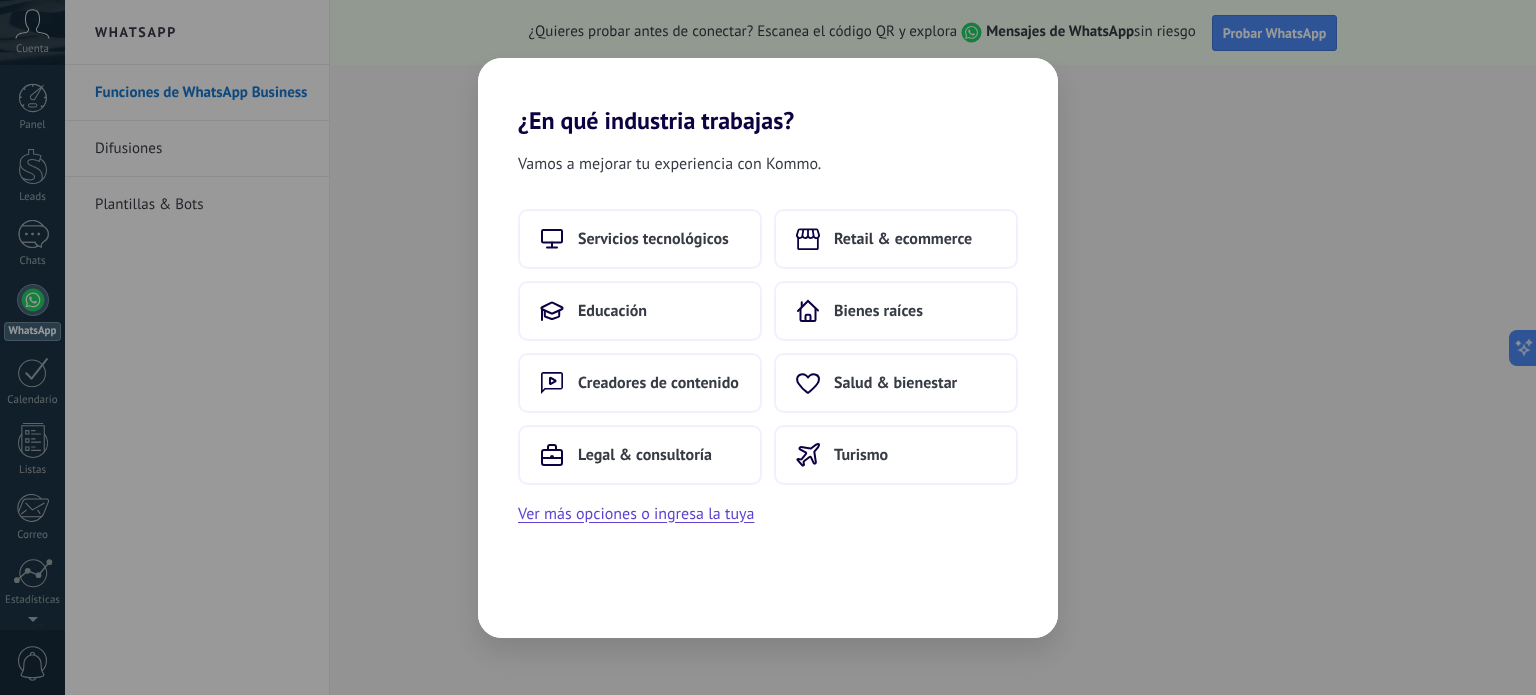 scroll, scrollTop: 0, scrollLeft: 0, axis: both 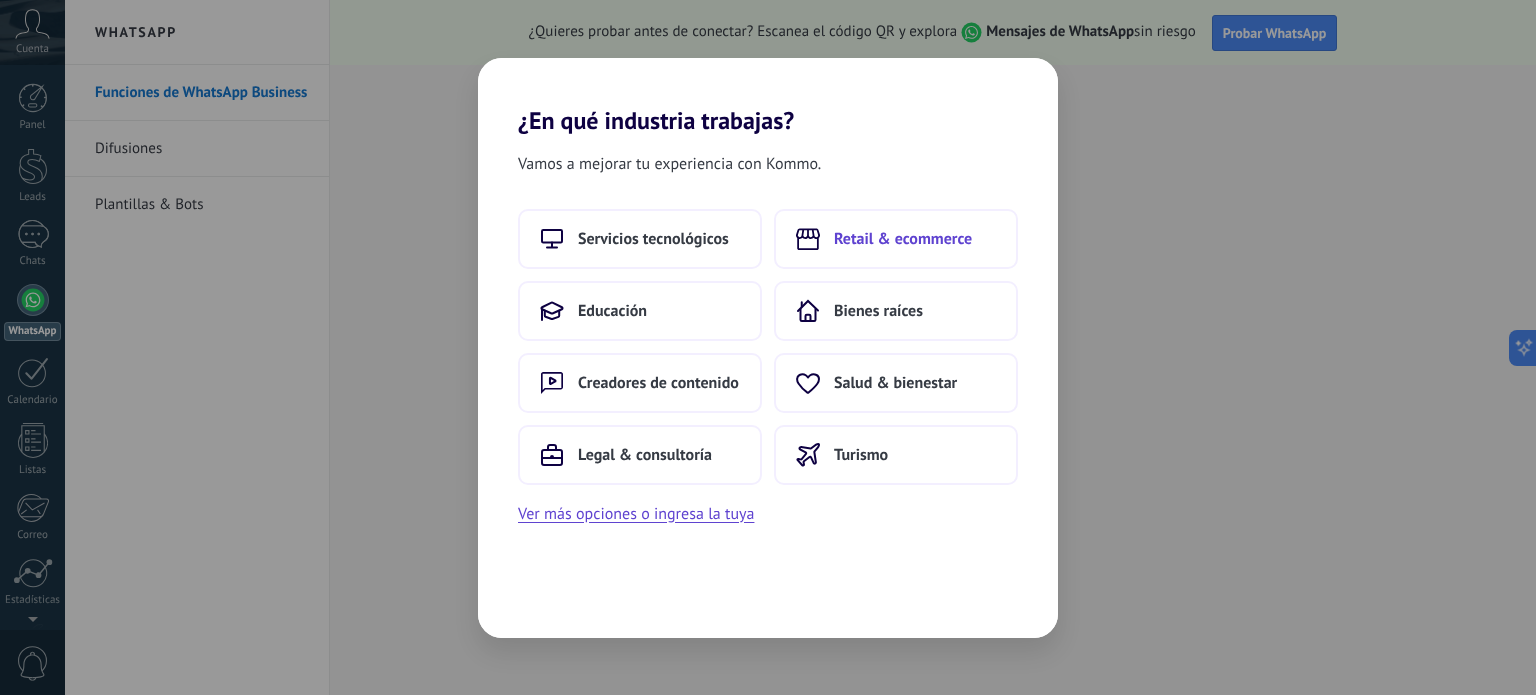 click on "Retail & ecommerce" at bounding box center (896, 239) 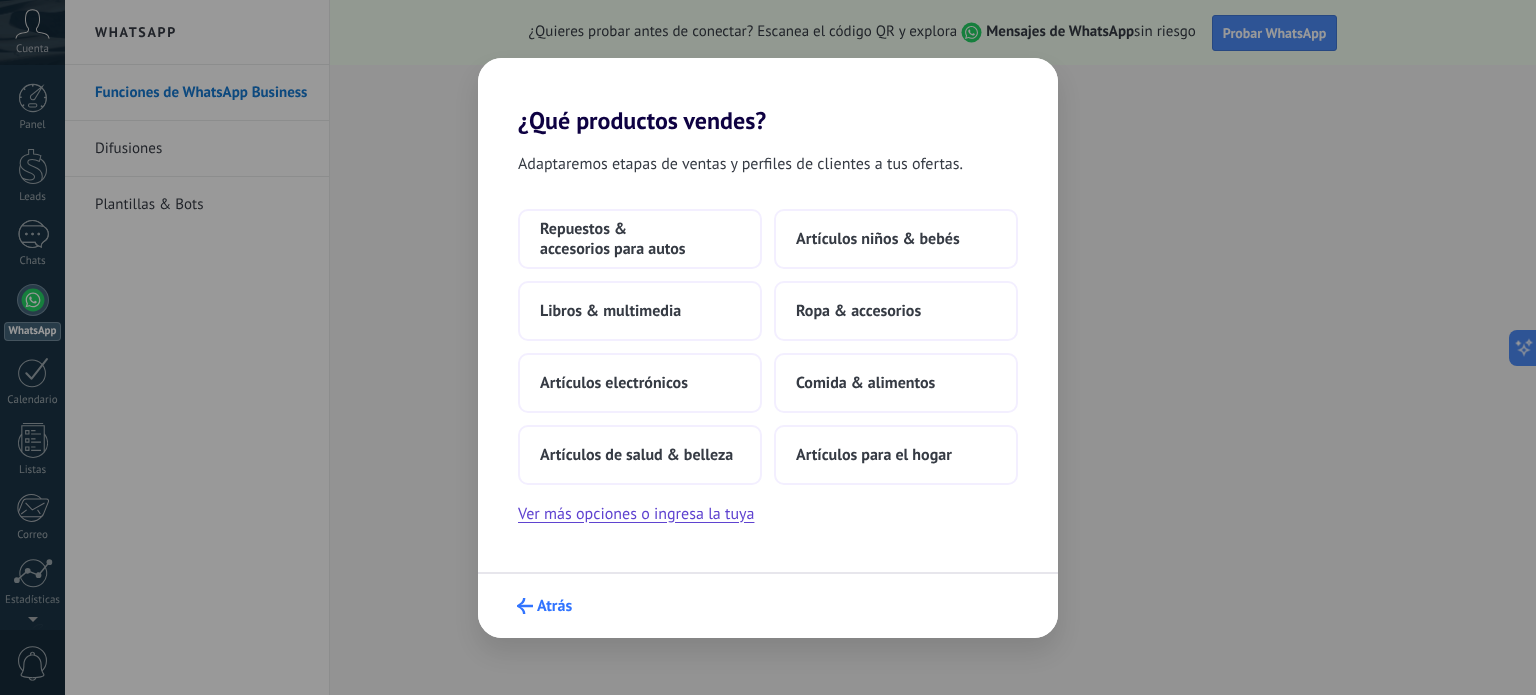 click on "Atrás" at bounding box center (554, 606) 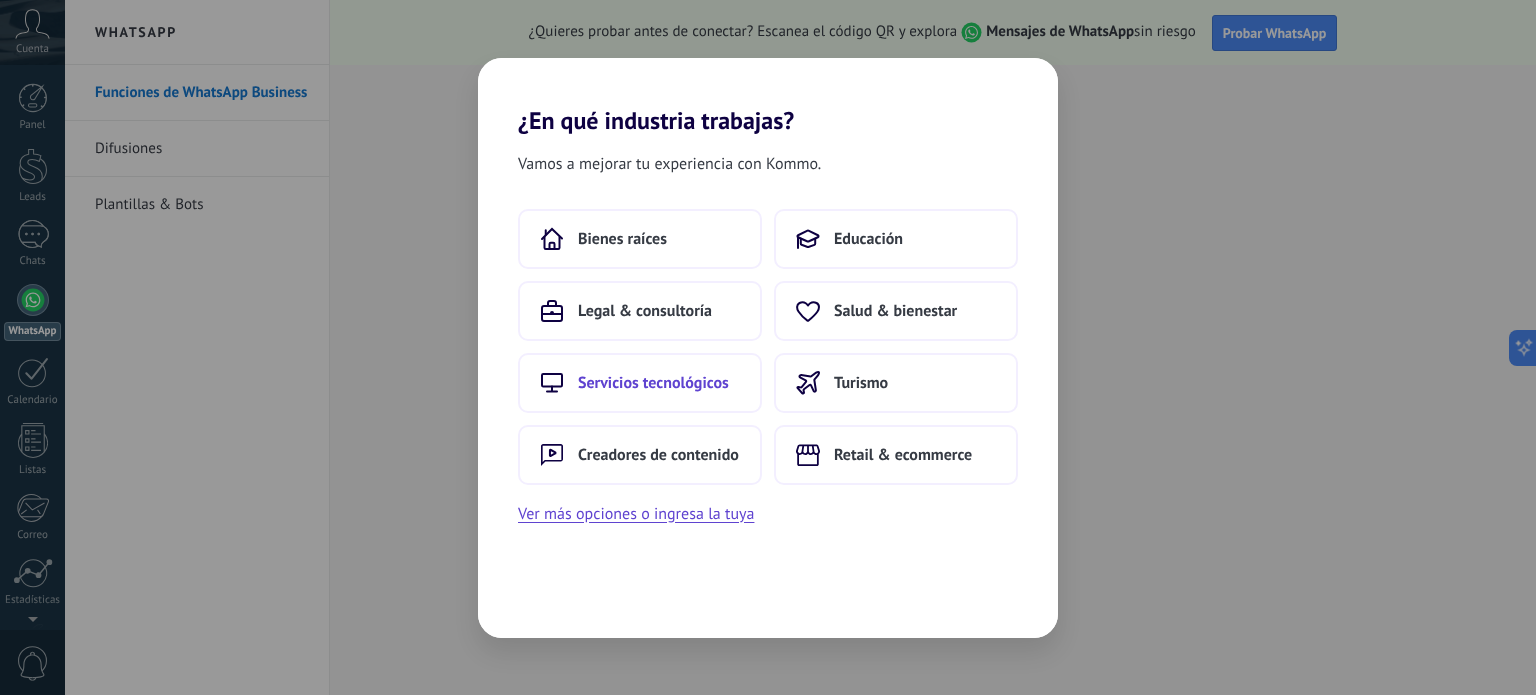click on "Servicios tecnológicos" at bounding box center (640, 383) 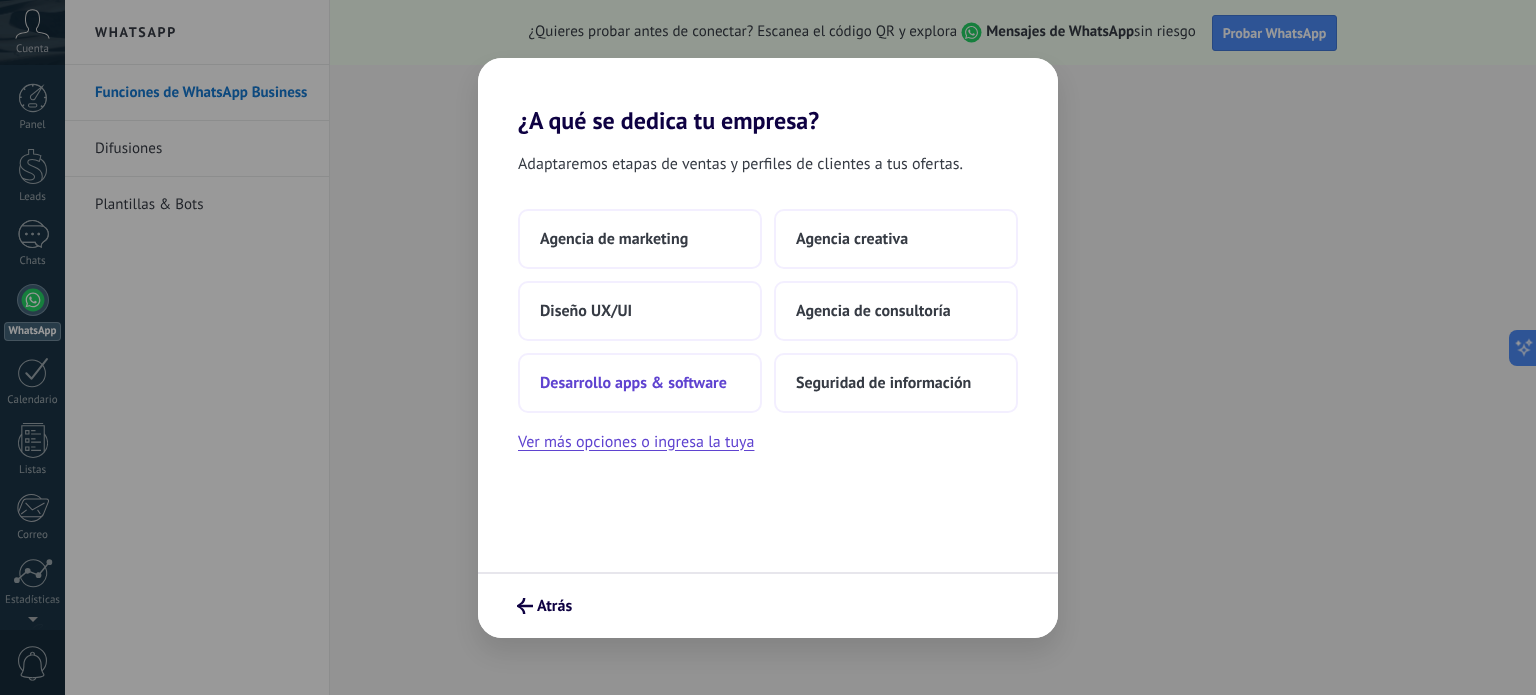 click on "Desarrollo apps & software" at bounding box center (640, 383) 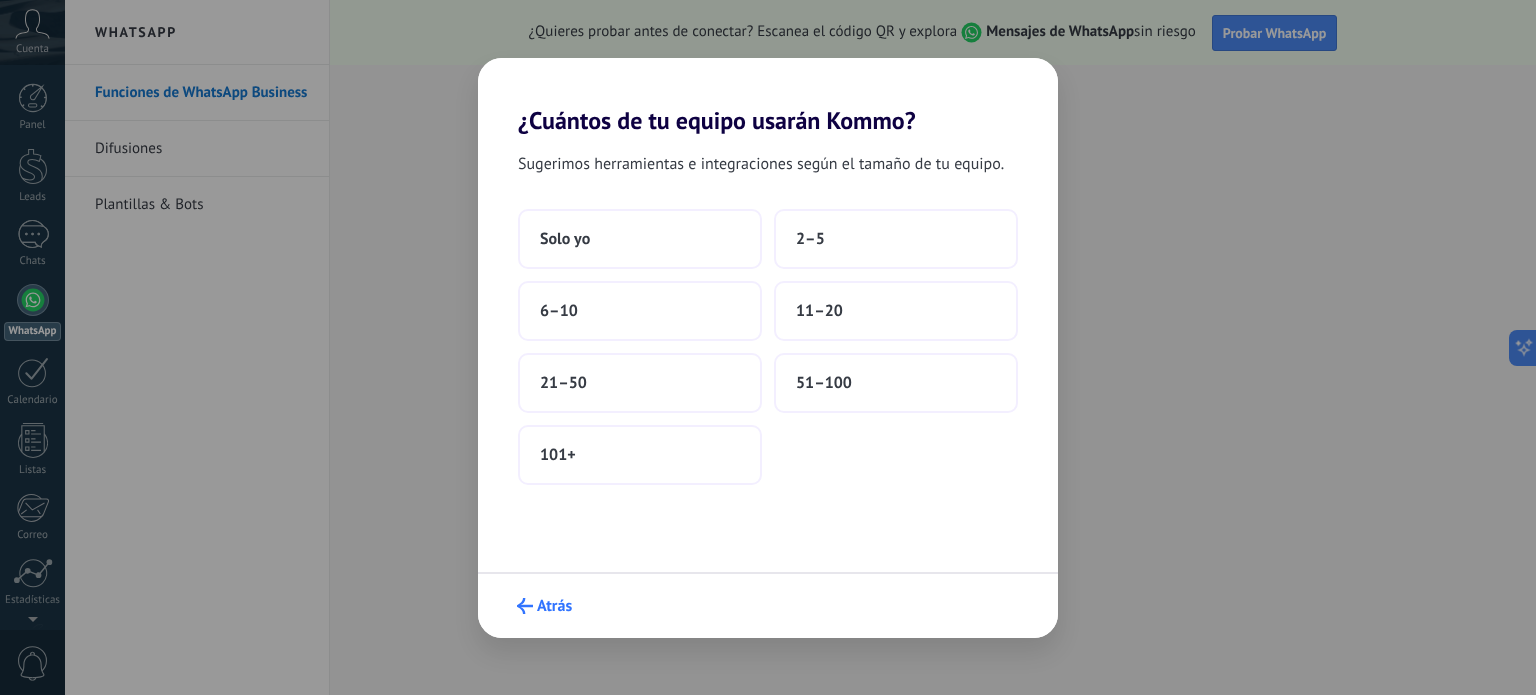 click at bounding box center (525, 606) 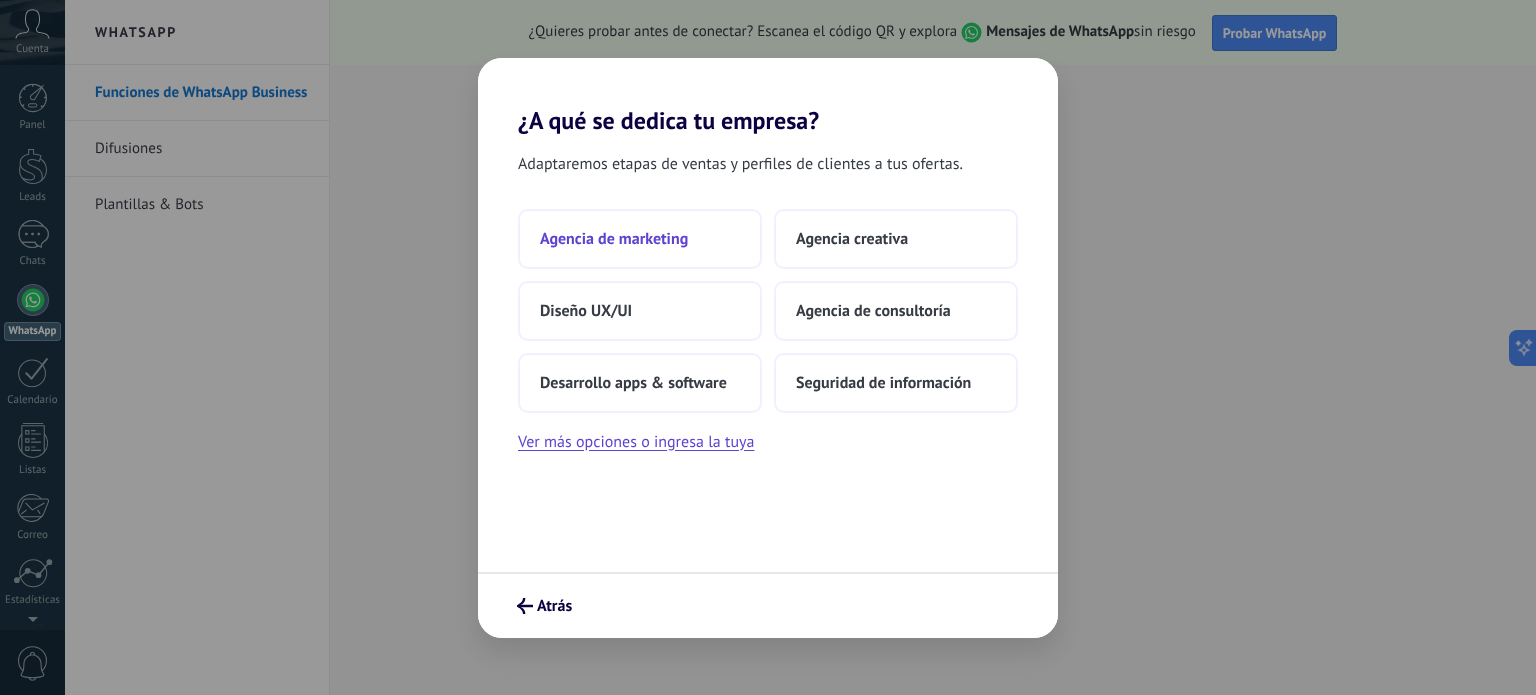click on "Agencia de marketing" at bounding box center [640, 239] 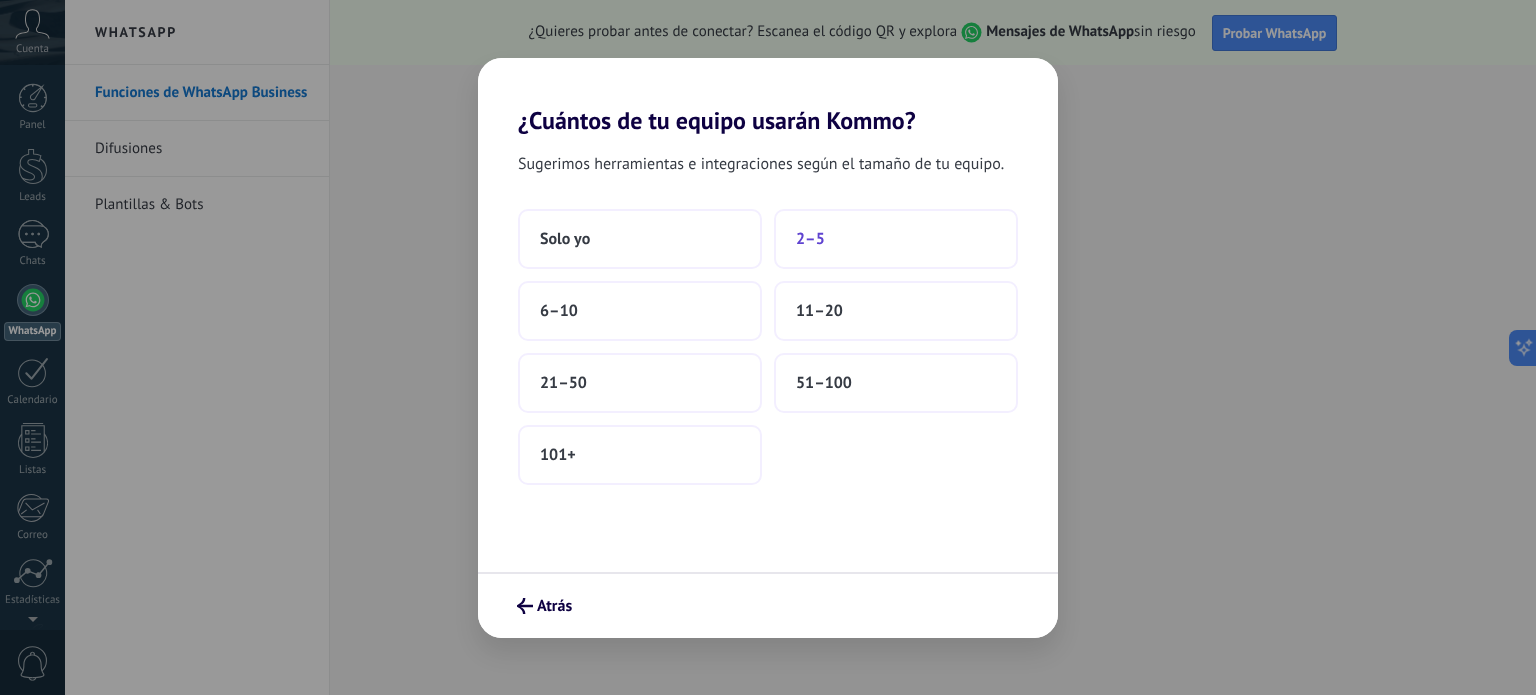 click on "2–5" at bounding box center [896, 239] 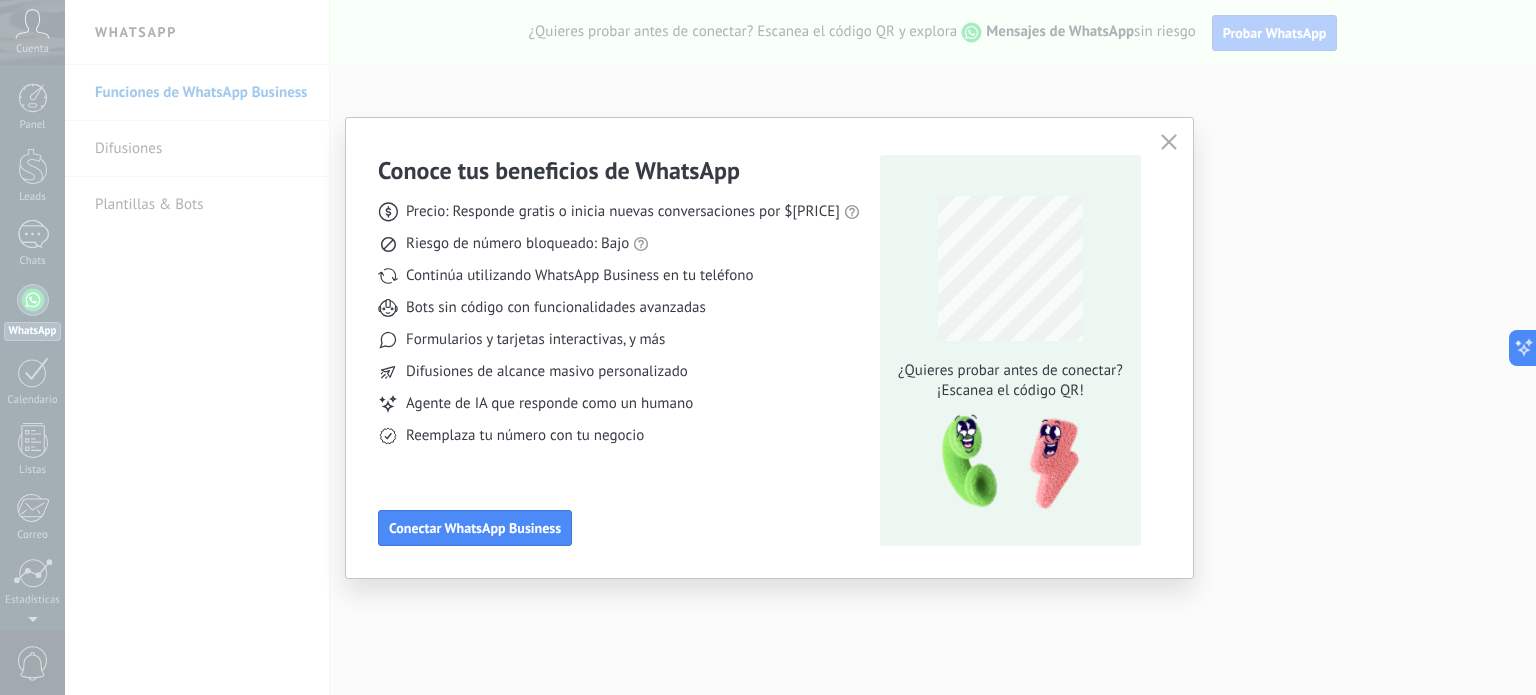 click at bounding box center [1169, 142] 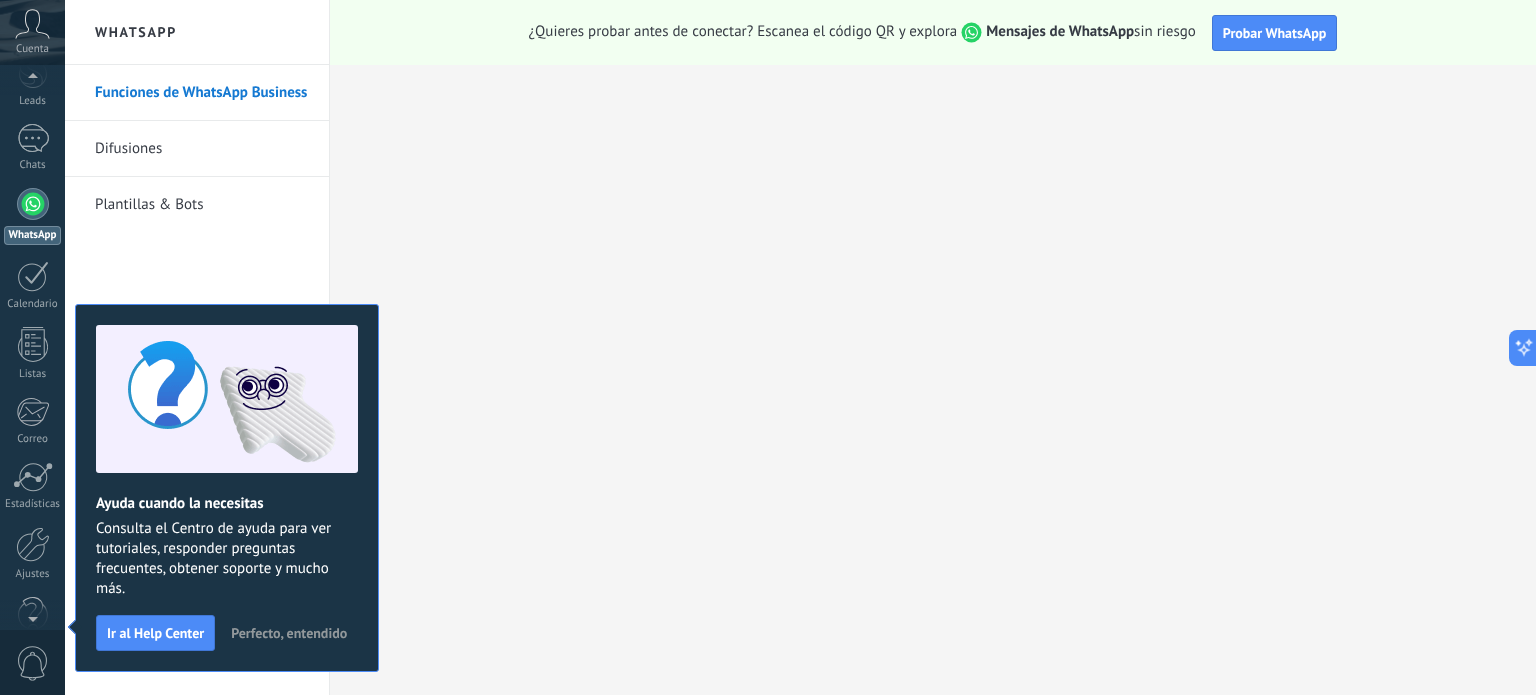scroll, scrollTop: 136, scrollLeft: 0, axis: vertical 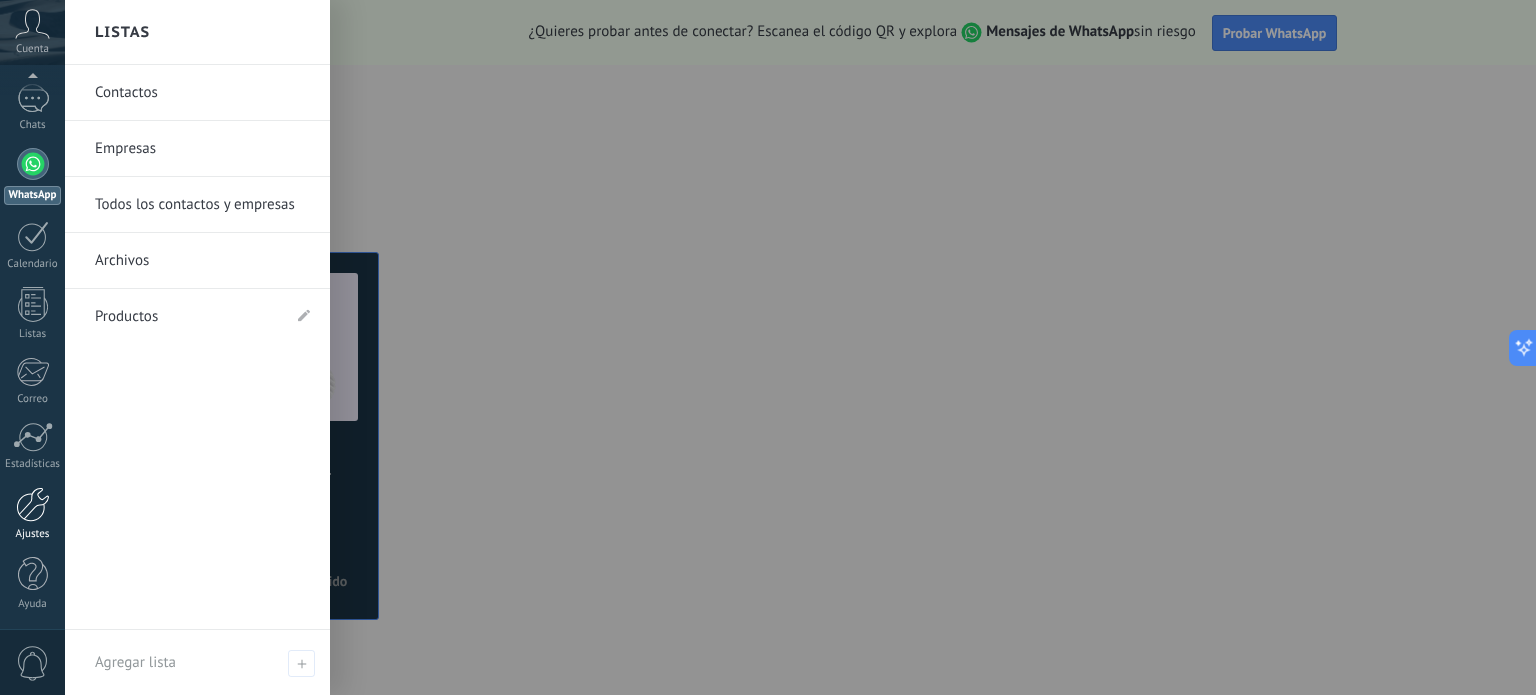 click on "Ajustes" at bounding box center [33, 534] 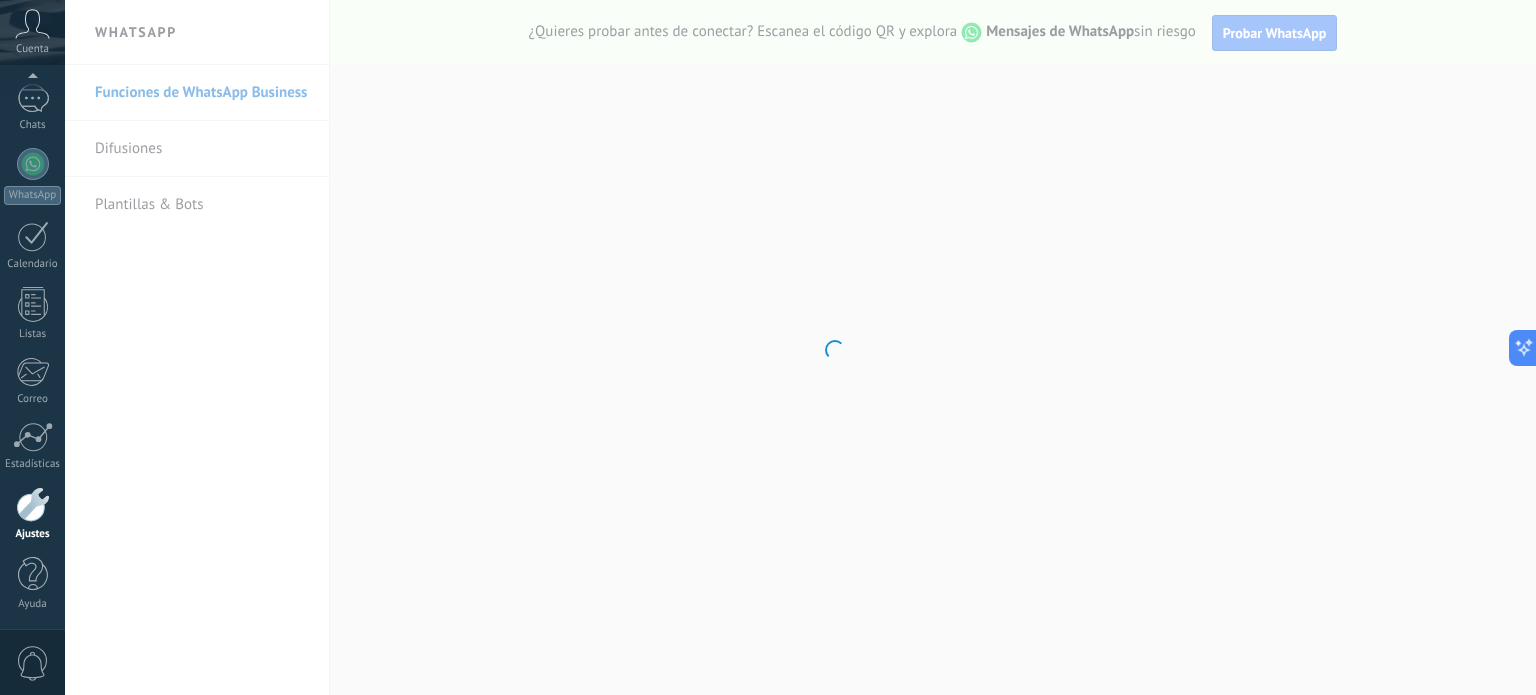click at bounding box center (33, 504) 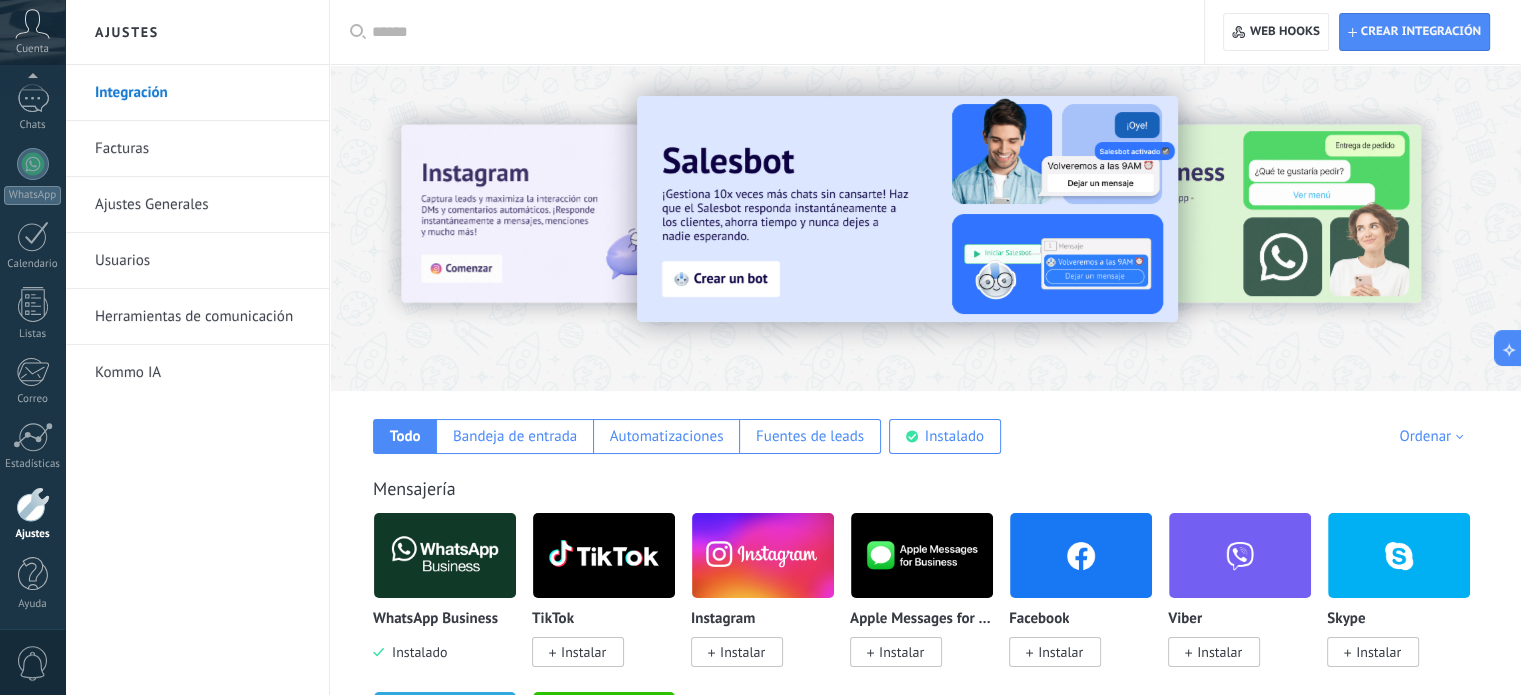 click at bounding box center (445, 555) 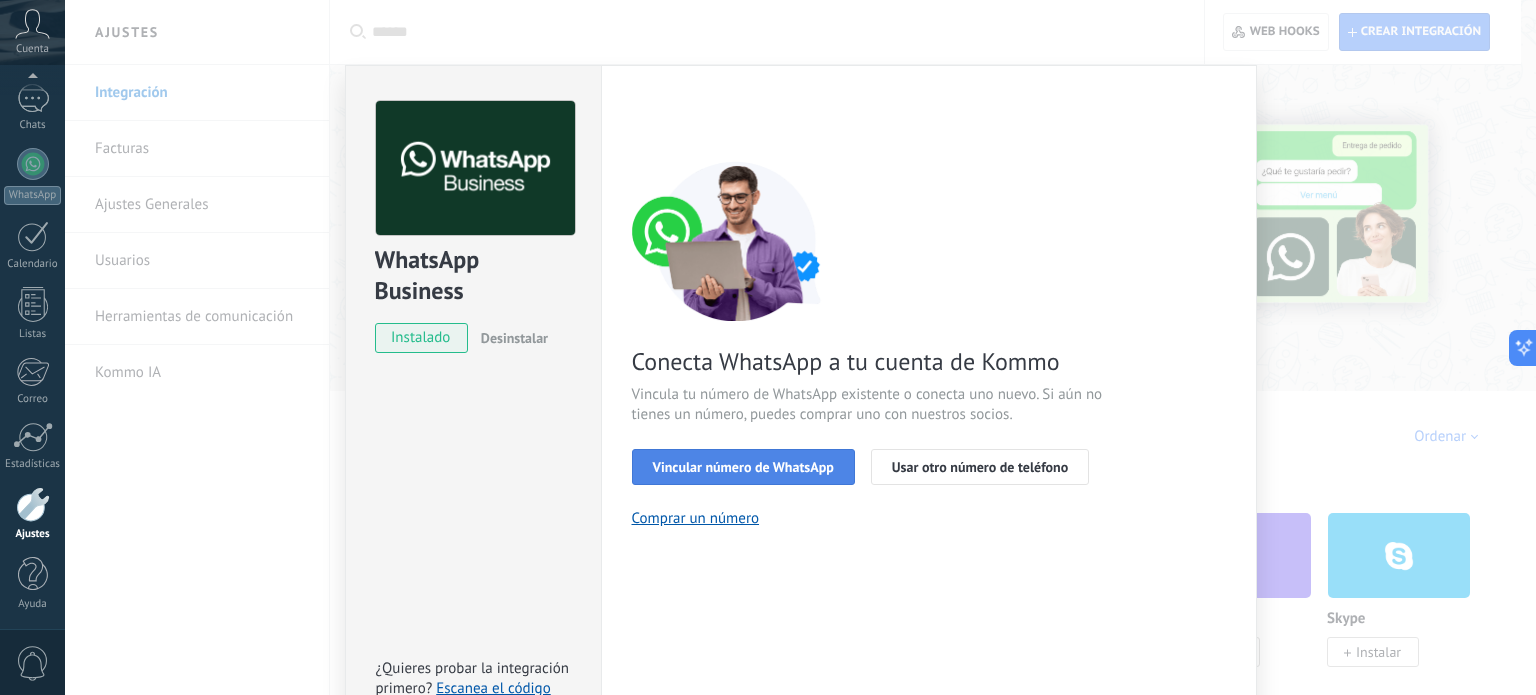 click on "Vincular número de WhatsApp" at bounding box center [743, 467] 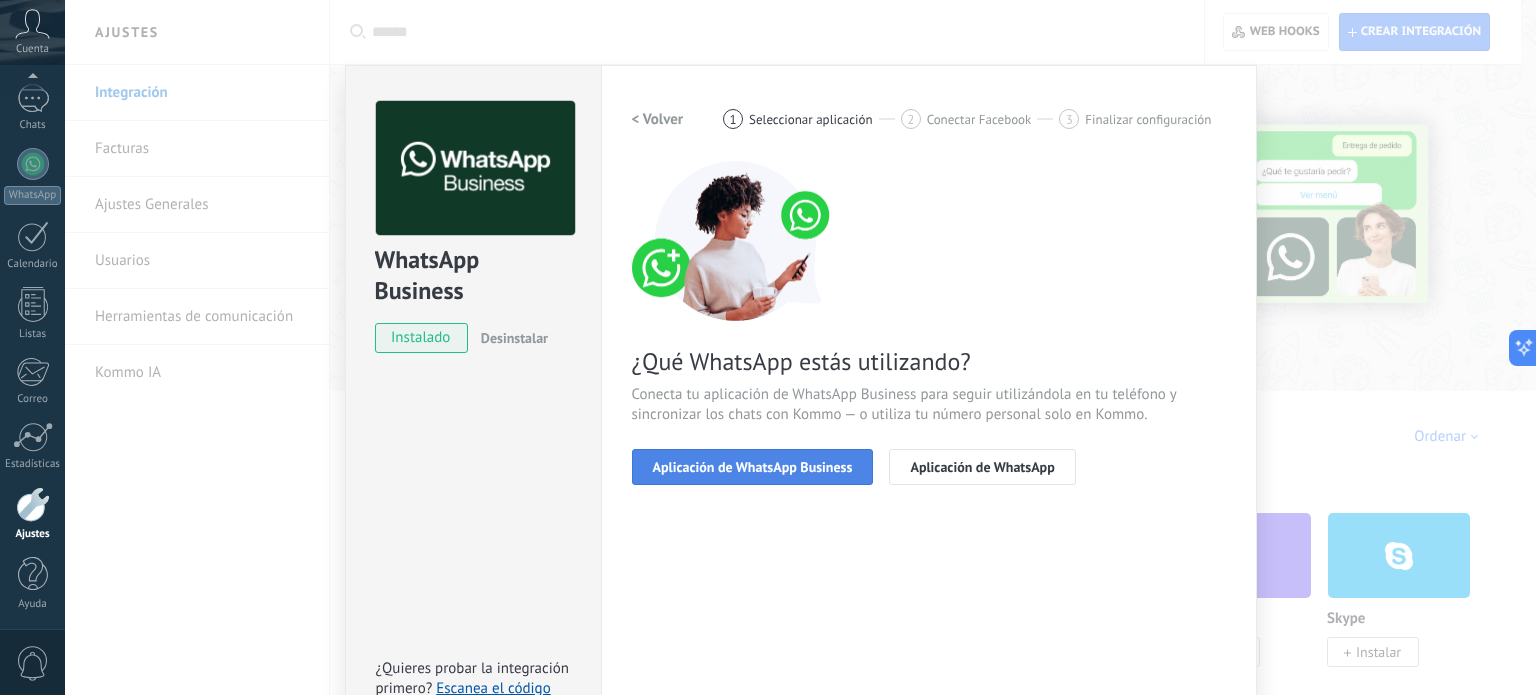 click on "Aplicación de WhatsApp Business" at bounding box center [753, 467] 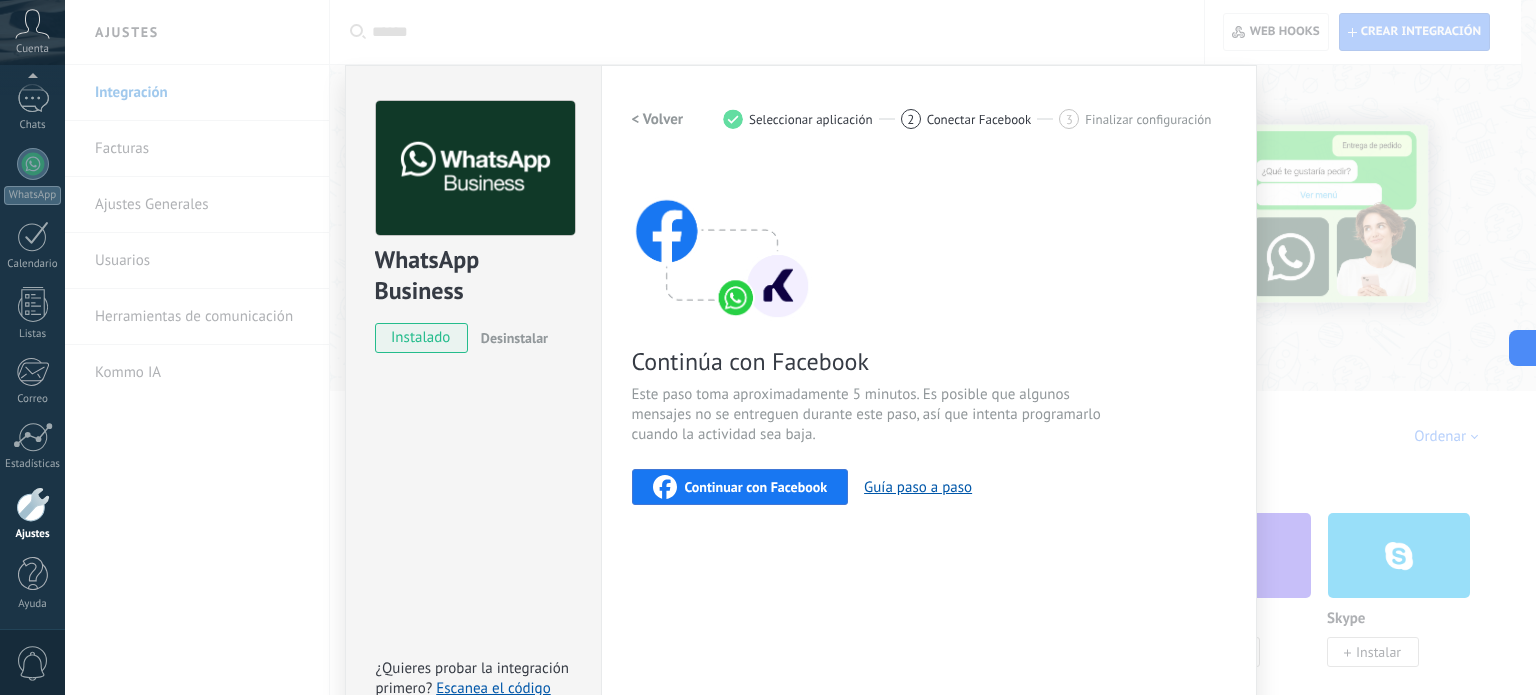 click on "Continuar con Facebook" at bounding box center [756, 487] 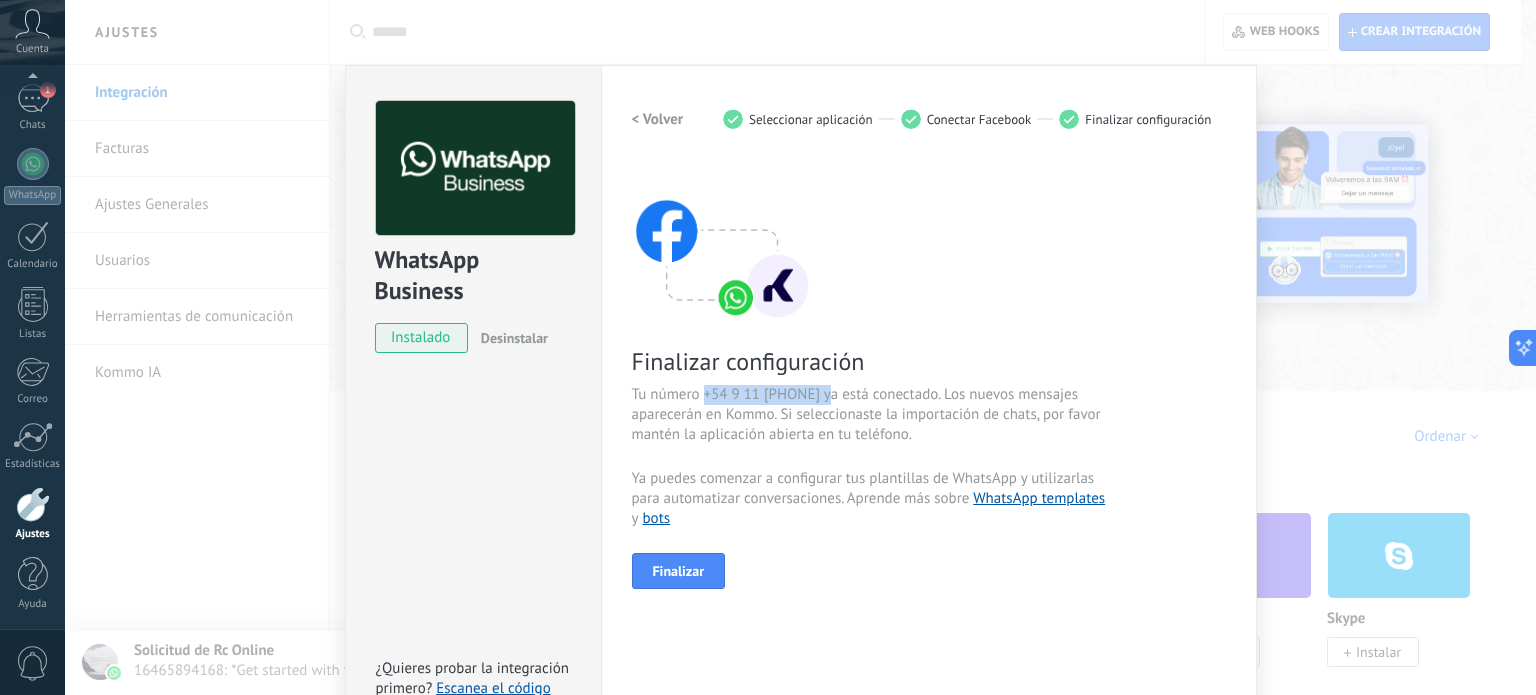 drag, startPoint x: 830, startPoint y: 389, endPoint x: 703, endPoint y: 391, distance: 127.01575 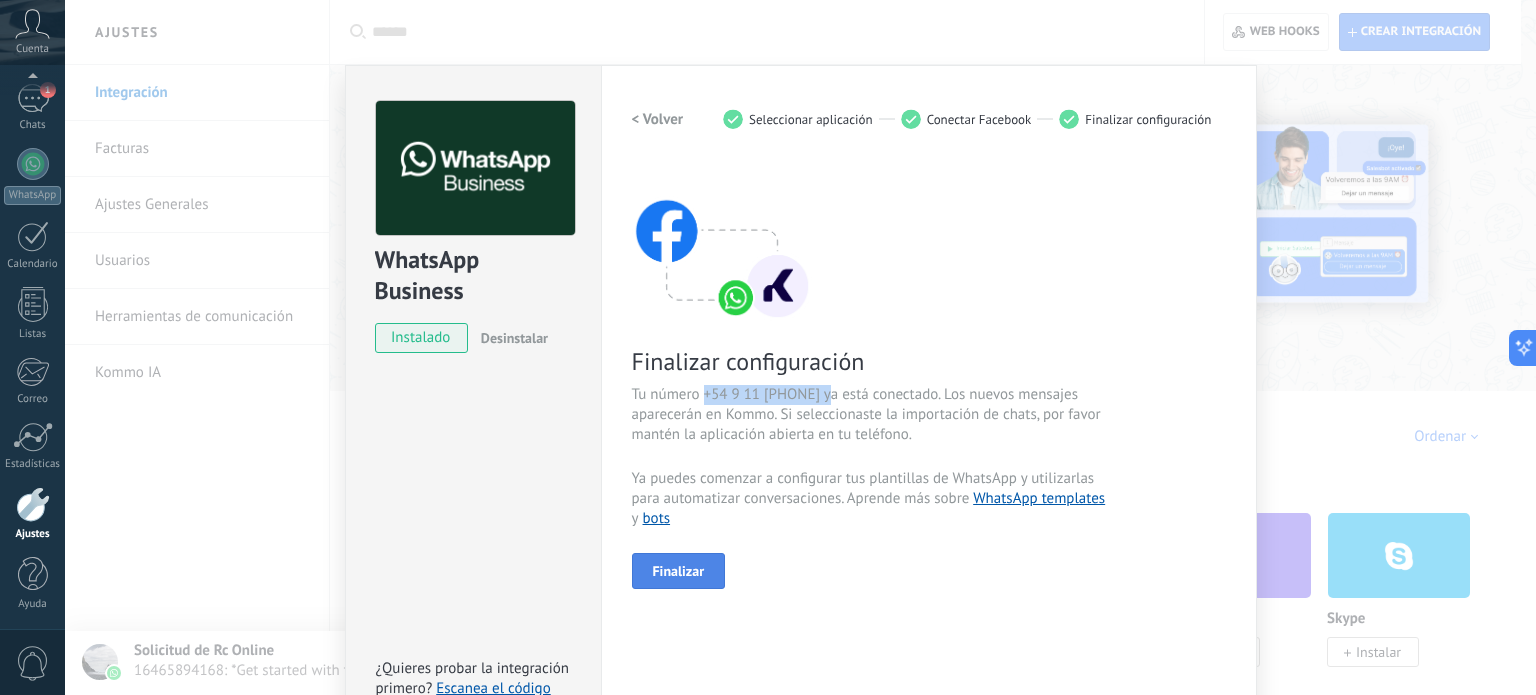 click on "Finalizar" at bounding box center [679, 571] 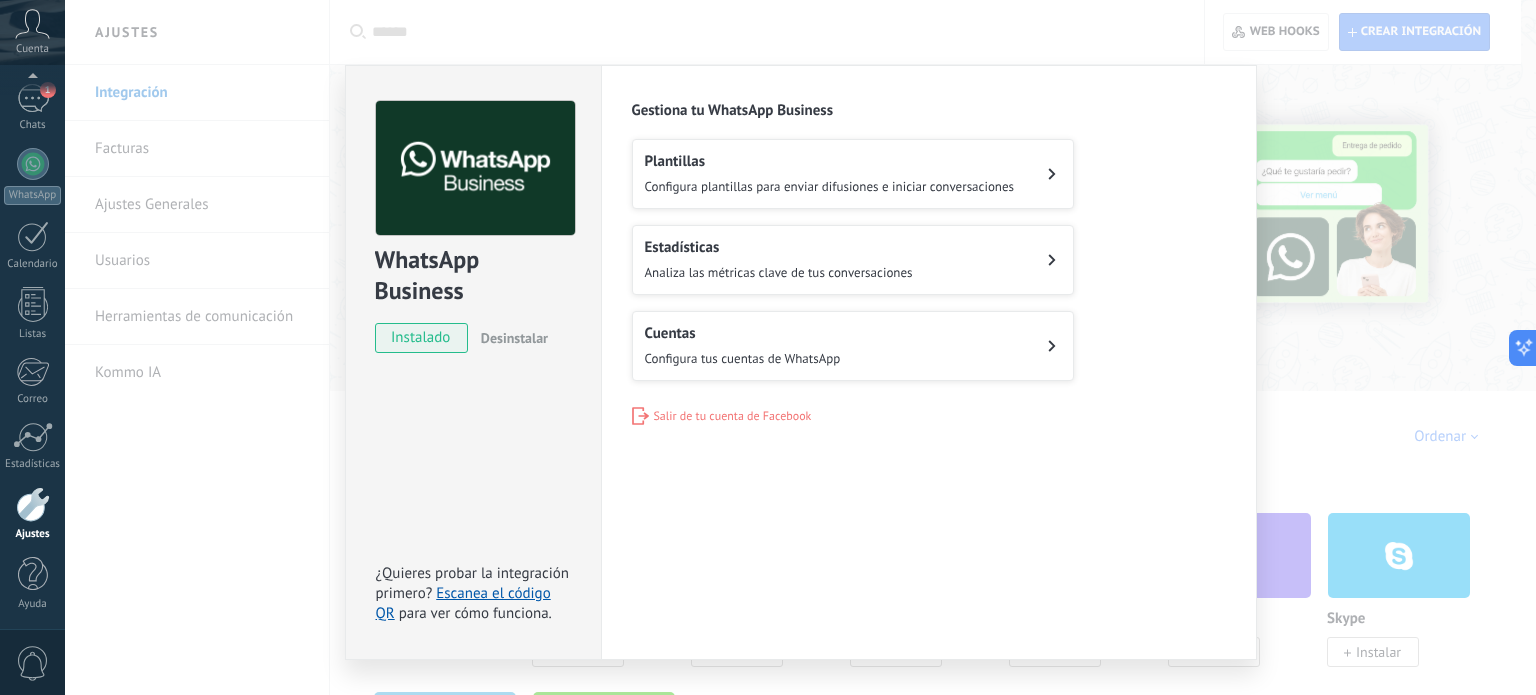 click on "WhatsApp Business instalado Desinstalar ¿Quieres probar la integración primero?   Escanea el código QR   para ver cómo funciona. Configuraciones Autorizaciones Esta pestaña registra a los usuarios que han concedido acceso a las integración a esta cuenta. Si deseas remover la posibilidad que un usuario pueda enviar solicitudes a la cuenta en nombre de esta integración, puedes revocar el acceso. Si el acceso a todos los usuarios es revocado, la integración dejará de funcionar. Esta aplicacion está instalada, pero nadie le ha dado acceso aun. WhatsApp Cloud API más _:  Guardar Gestiona tu WhatsApp Business Plantillas Configura plantillas para enviar difusiones e iniciar conversaciones Estadísticas Analiza las métricas clave de tus conversaciones Cuentas Configura tus cuentas de WhatsApp Salir de tu cuenta de Facebook" at bounding box center (800, 347) 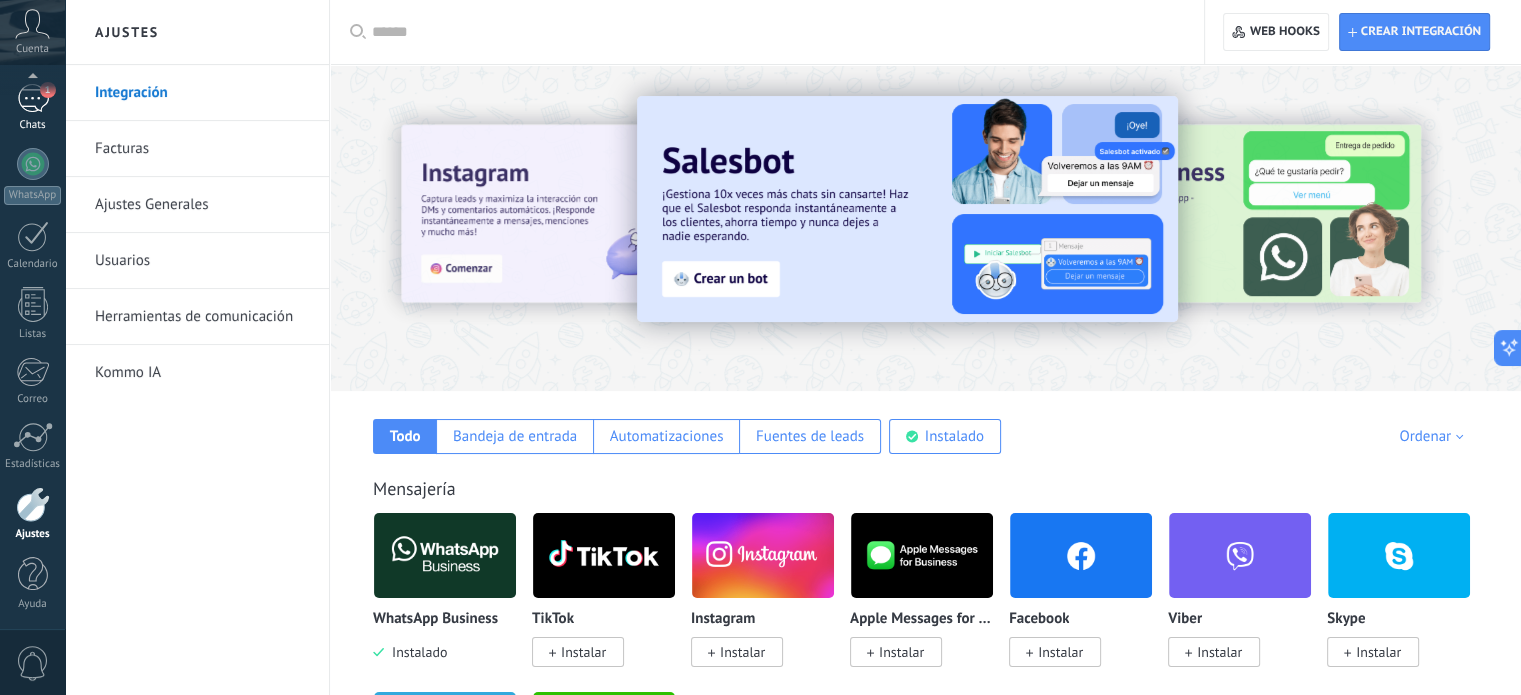 click on "1" at bounding box center [33, 98] 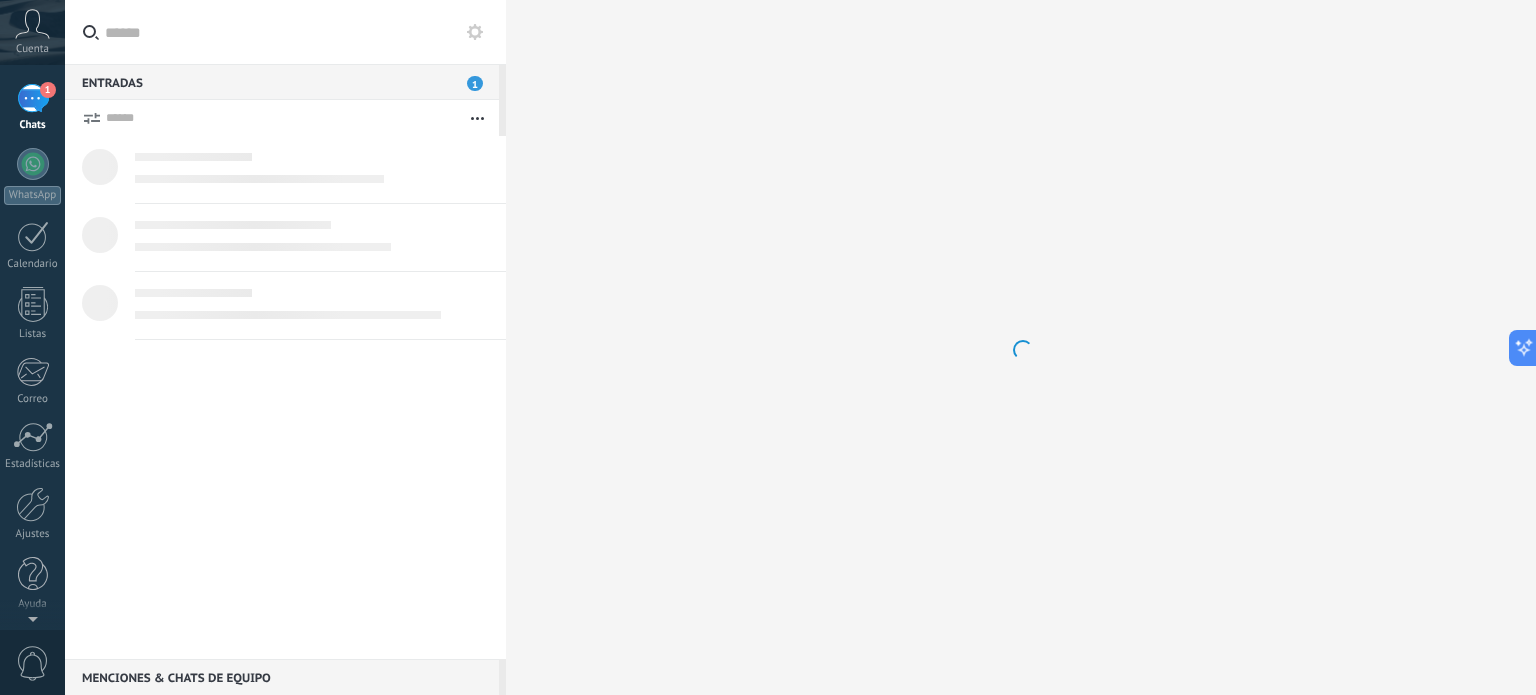 scroll, scrollTop: 0, scrollLeft: 0, axis: both 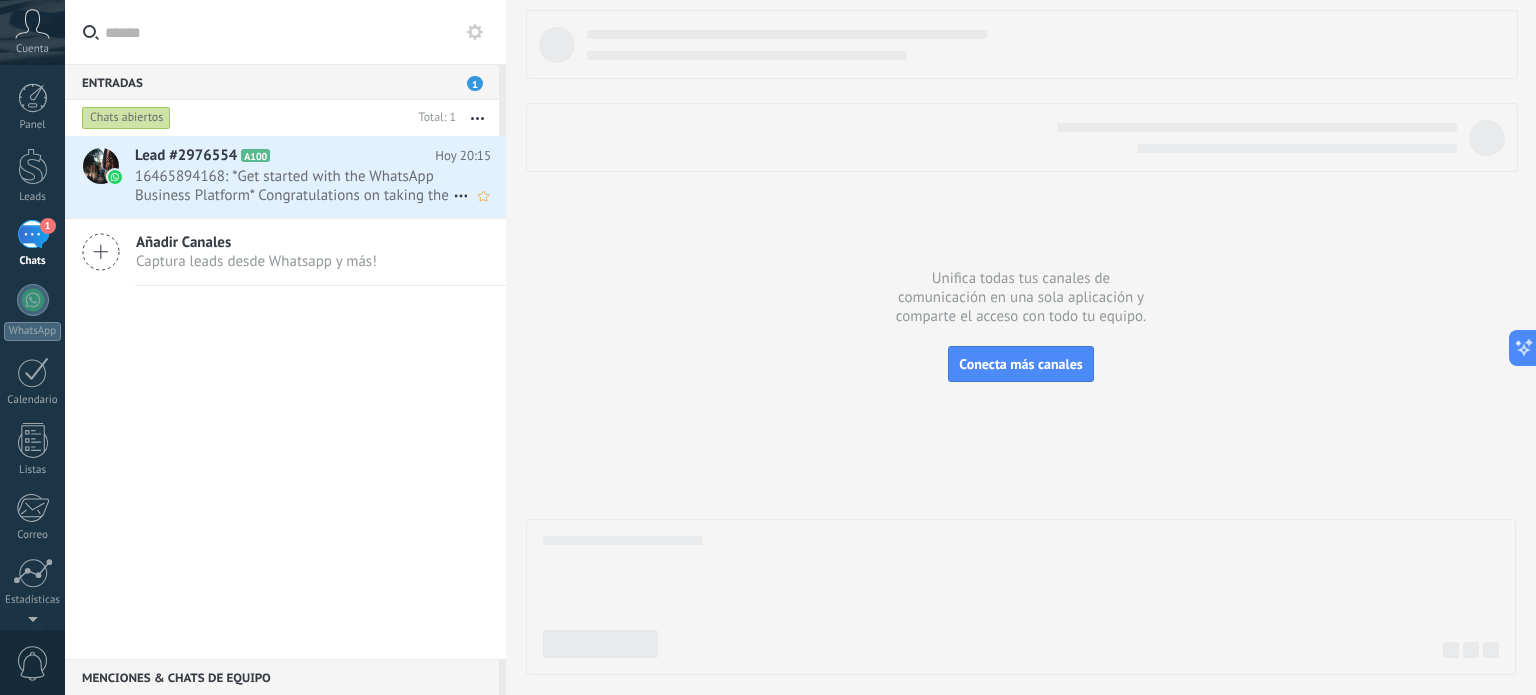 click on "16465894168: *Get started with the WhatsApp Business Platform*
Congratulations on taking the first step with the WhatsApp ..." at bounding box center [294, 186] 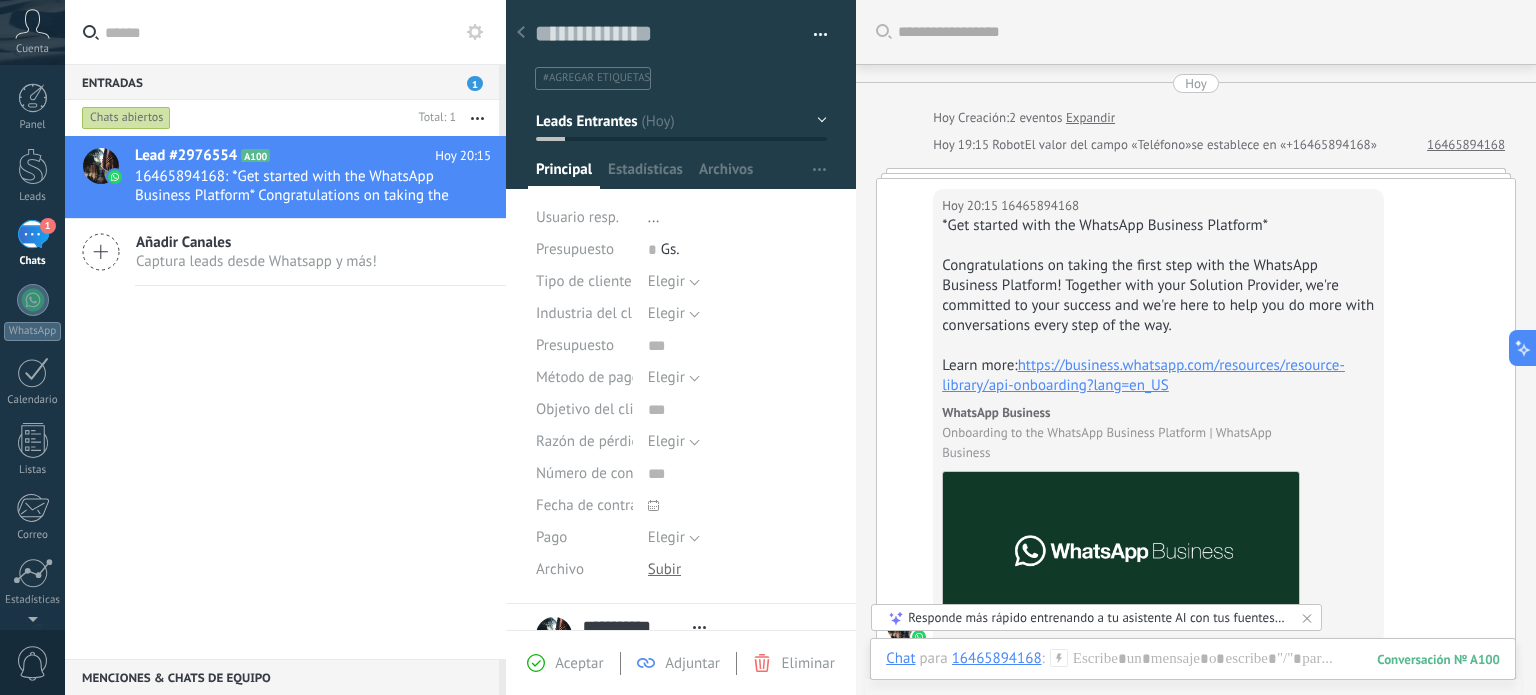 scroll, scrollTop: 123, scrollLeft: 0, axis: vertical 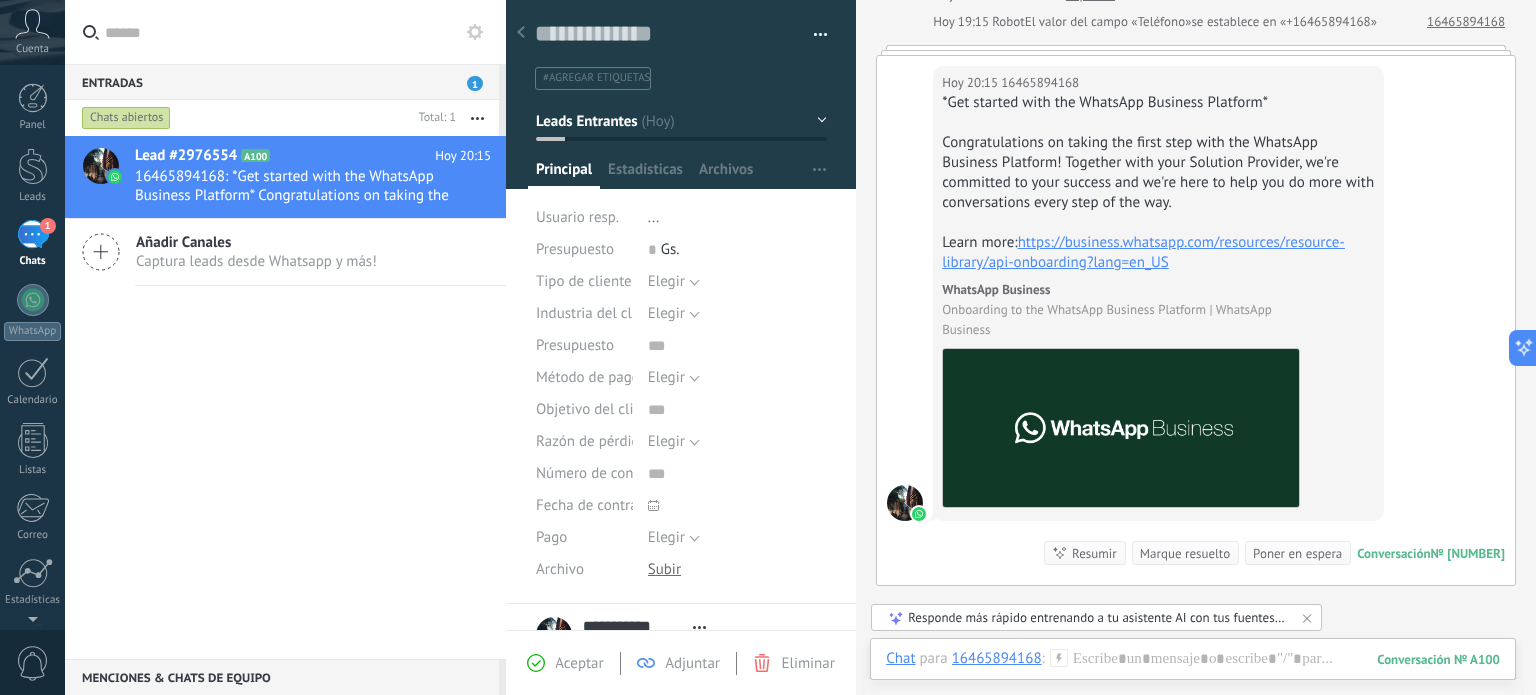 click at bounding box center [32, 24] 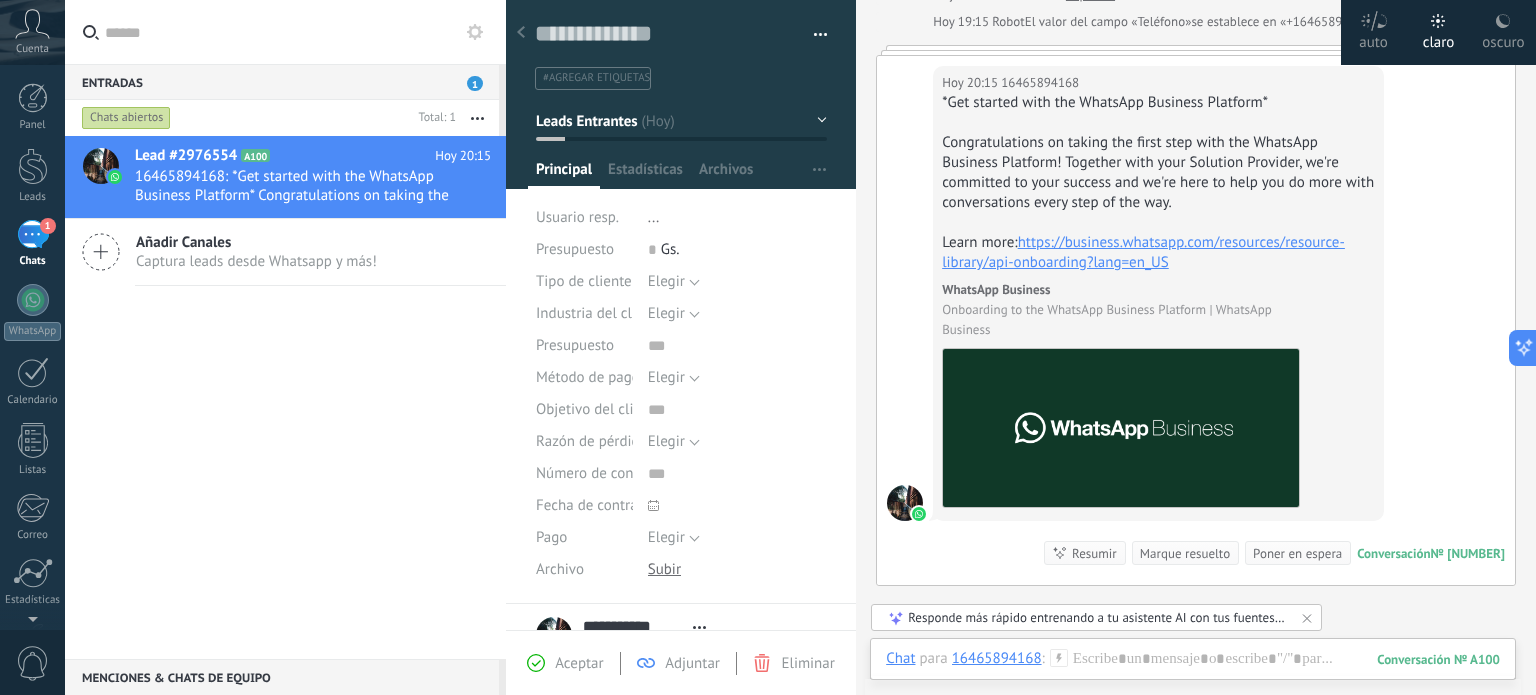 click at bounding box center [32, 24] 